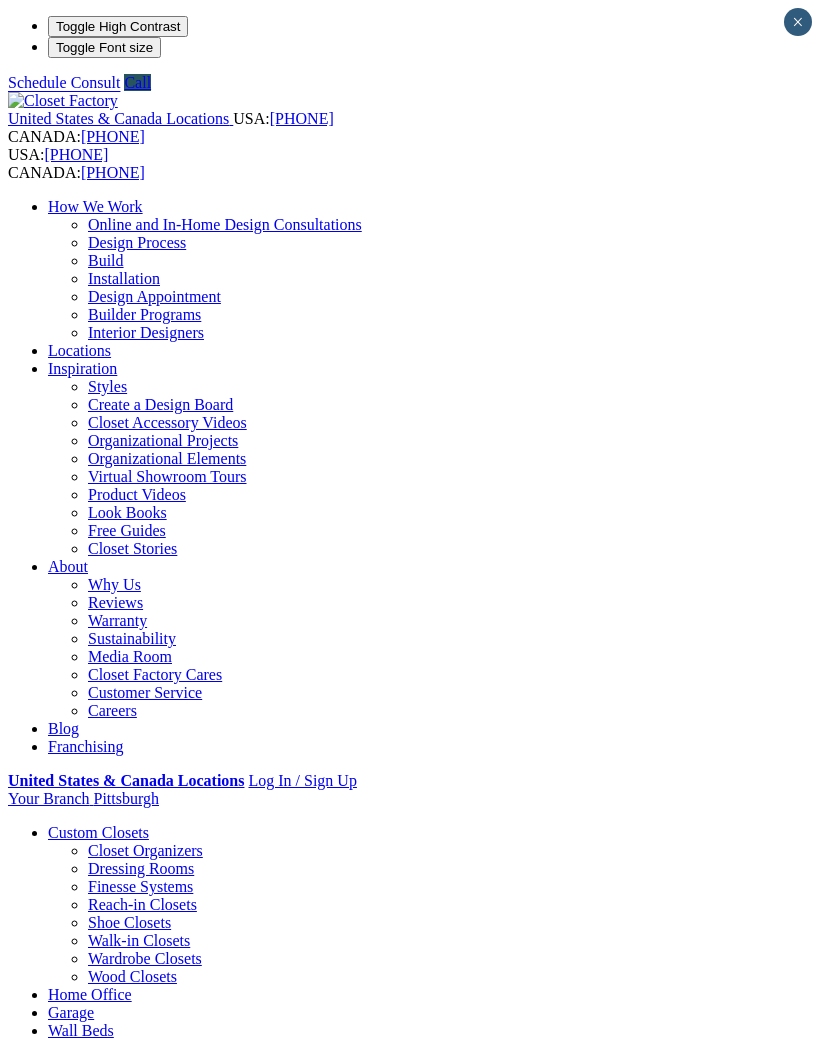 scroll, scrollTop: 0, scrollLeft: 0, axis: both 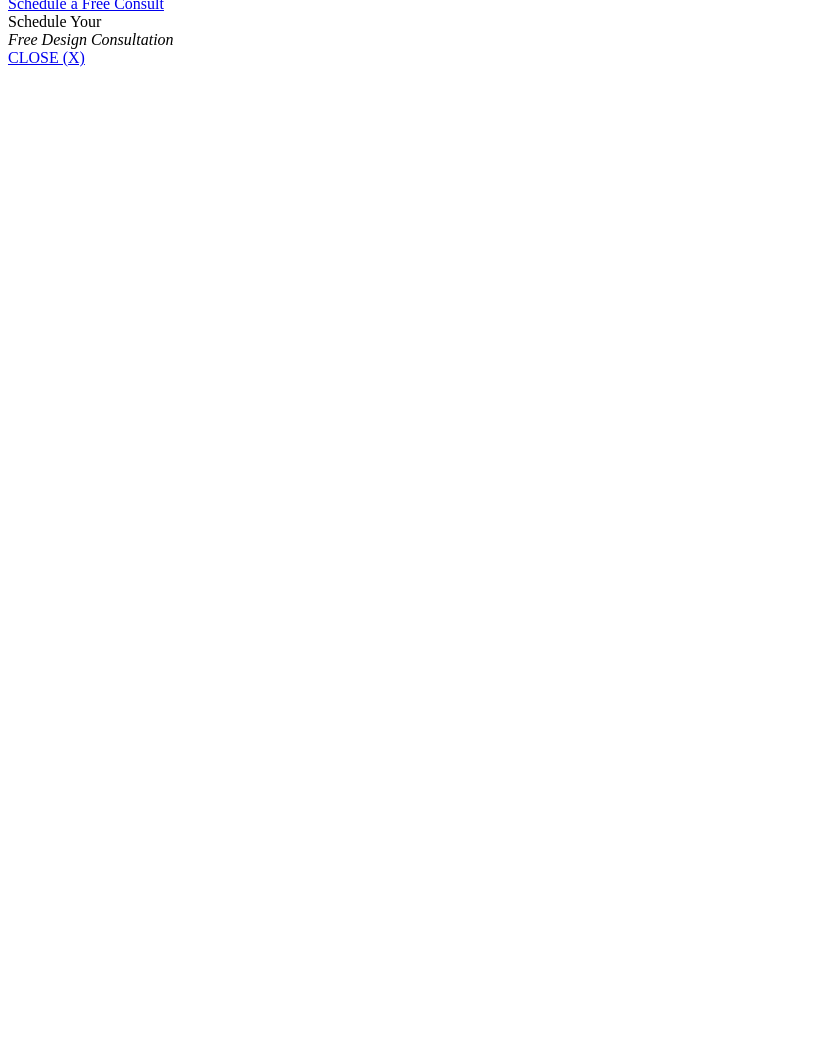 click at bounding box center [99, 2666] 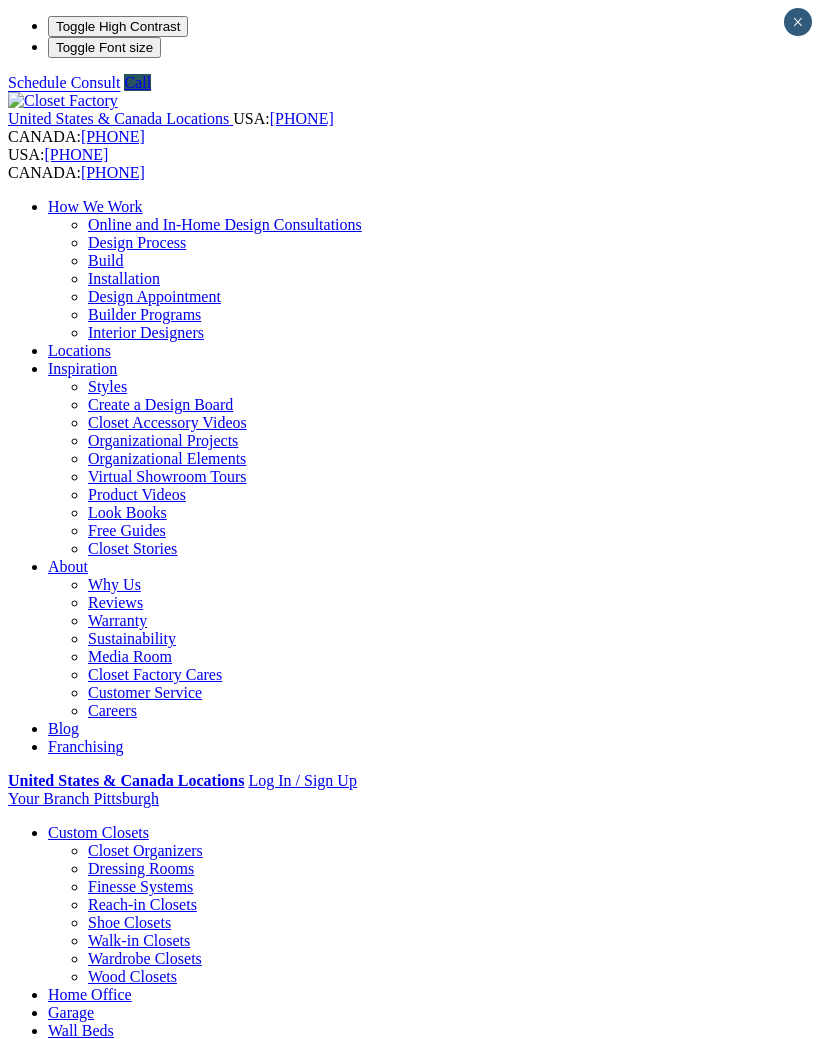 scroll, scrollTop: 0, scrollLeft: 0, axis: both 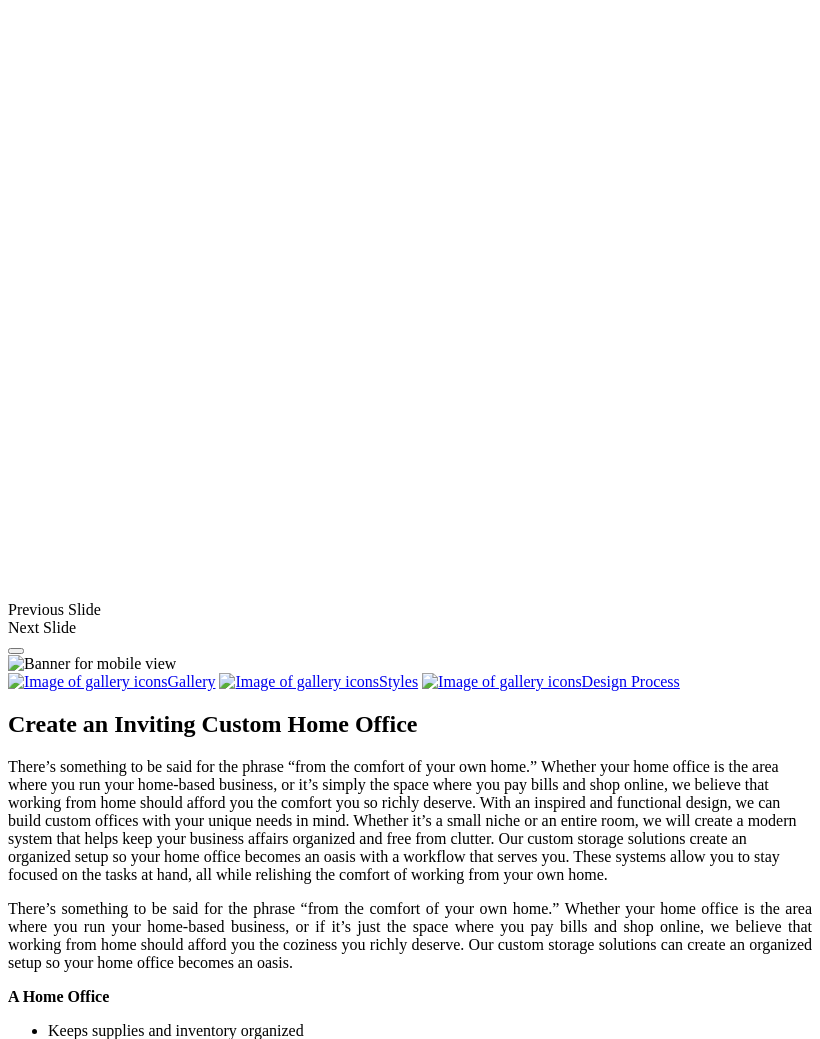 click at bounding box center [0, 0] 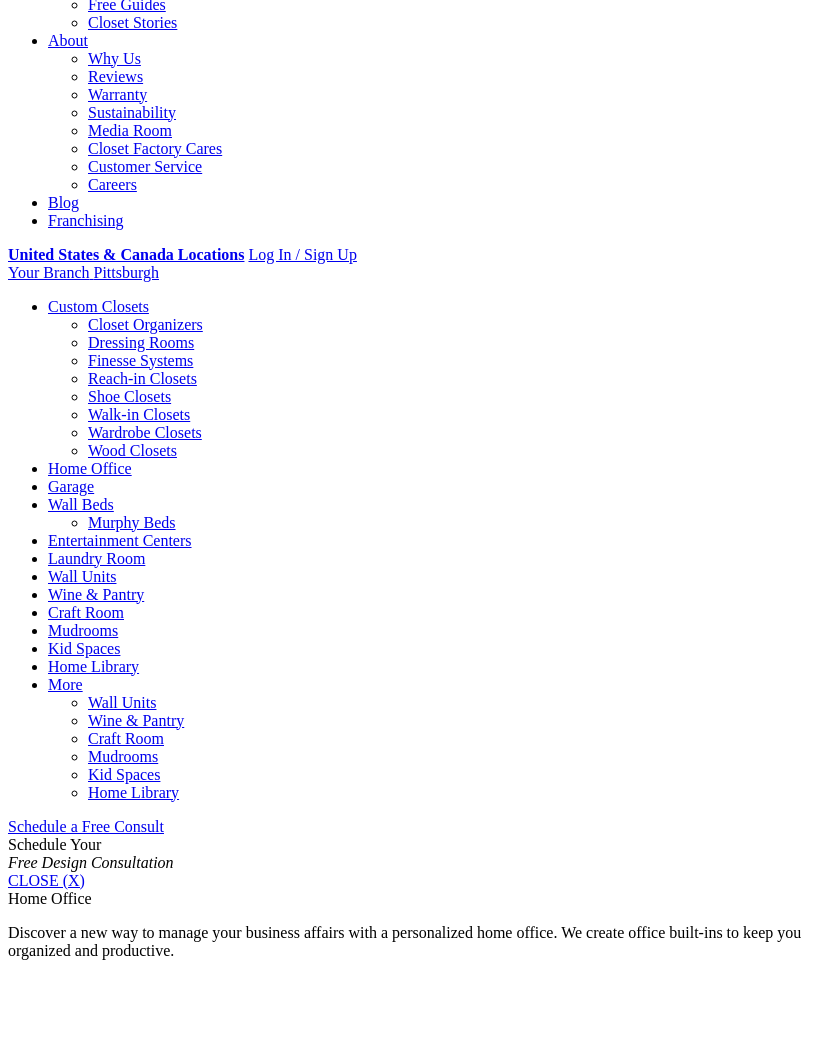 click on "Entertainment Centers" at bounding box center (120, -988) 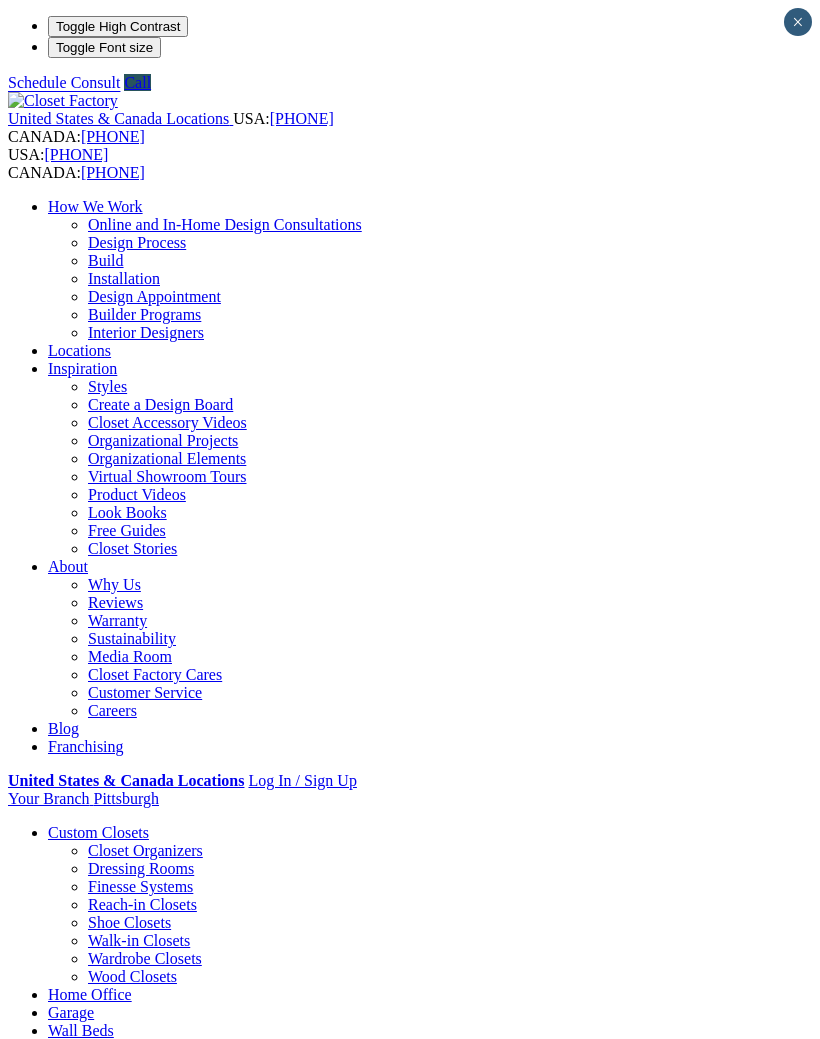 scroll, scrollTop: 0, scrollLeft: 0, axis: both 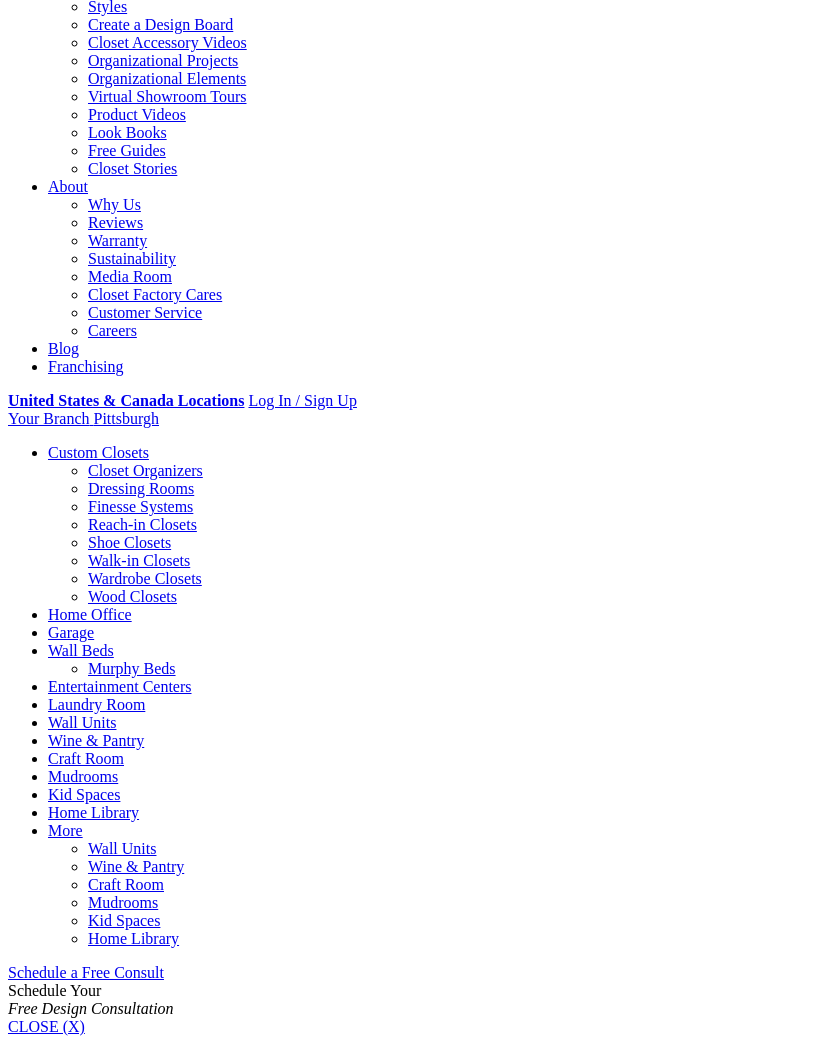 click on "Gallery" at bounding box center (111, 1664) 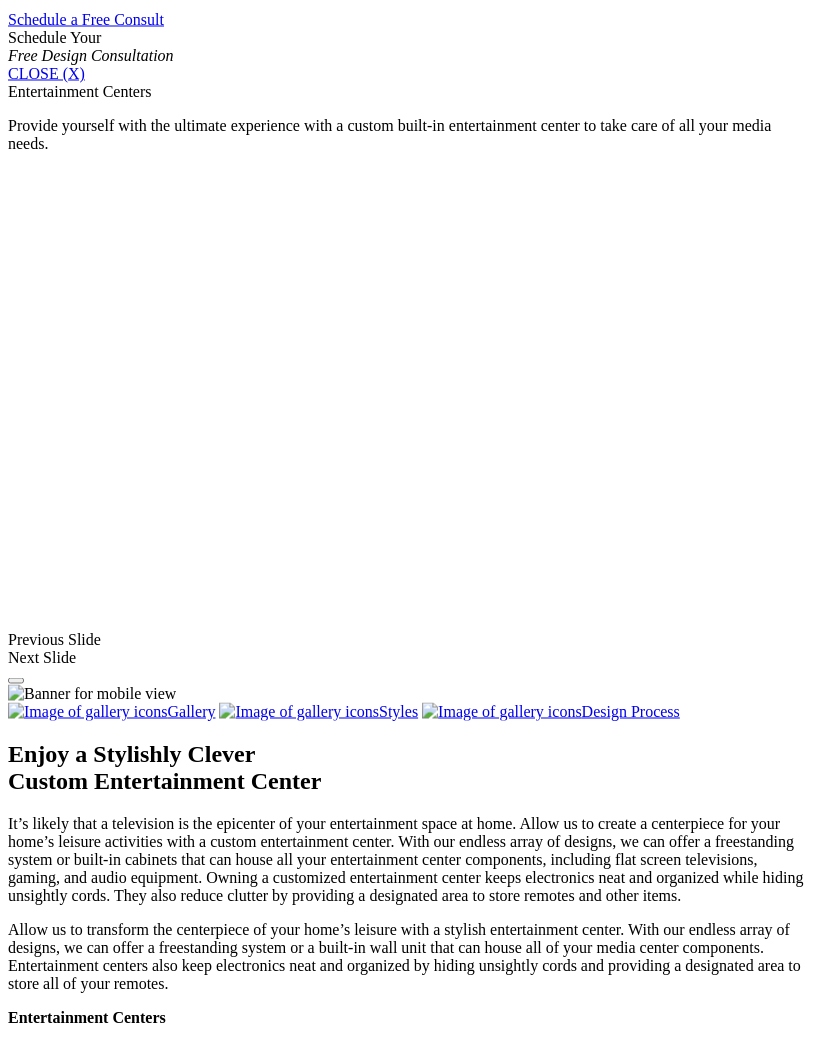 scroll, scrollTop: 1408, scrollLeft: 0, axis: vertical 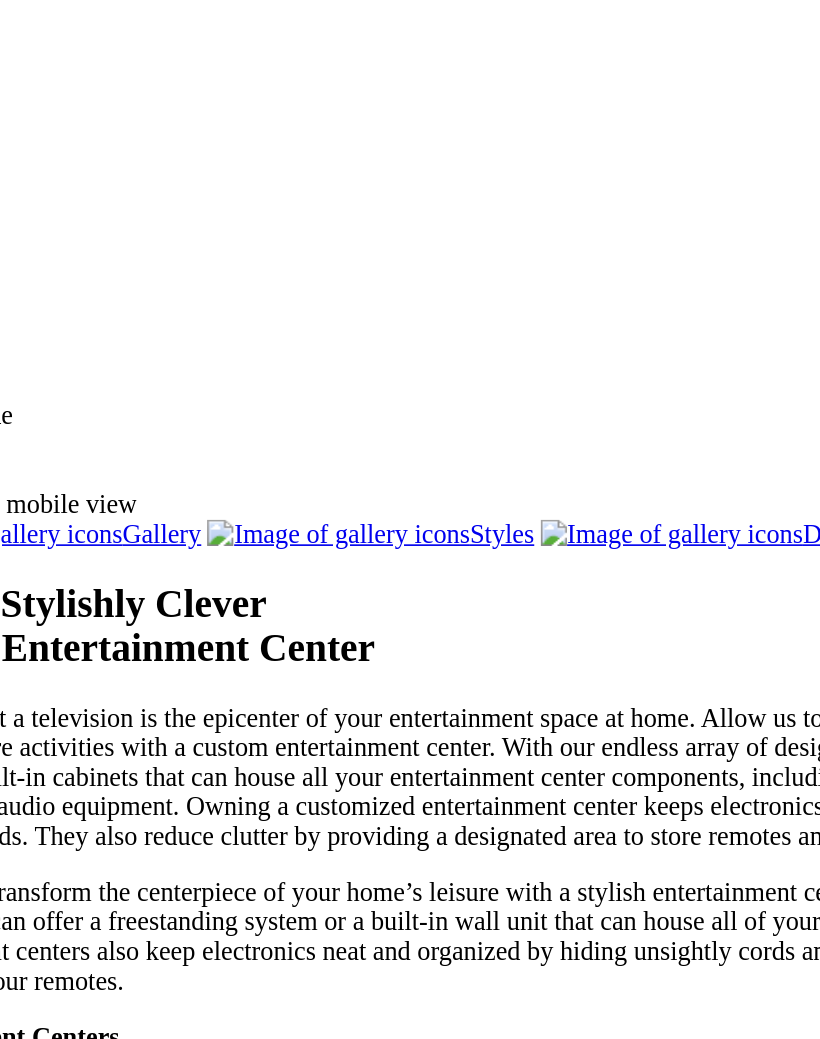 click at bounding box center (385, 1648) 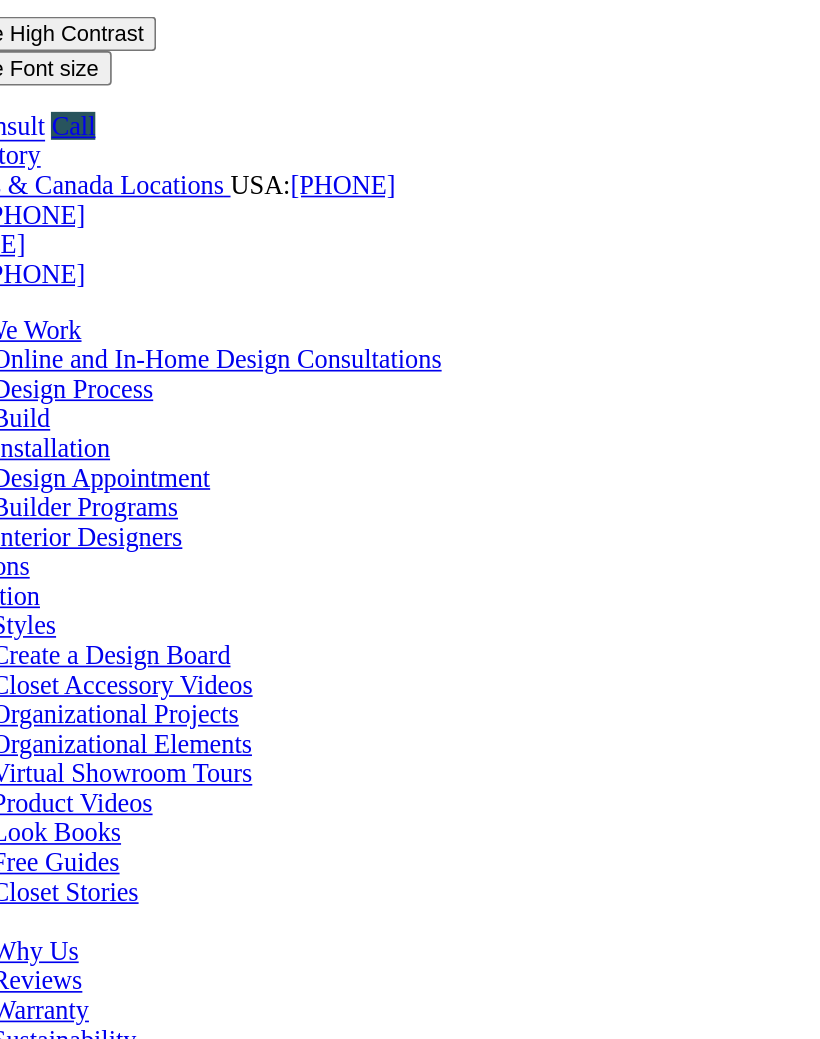 scroll, scrollTop: 0, scrollLeft: 0, axis: both 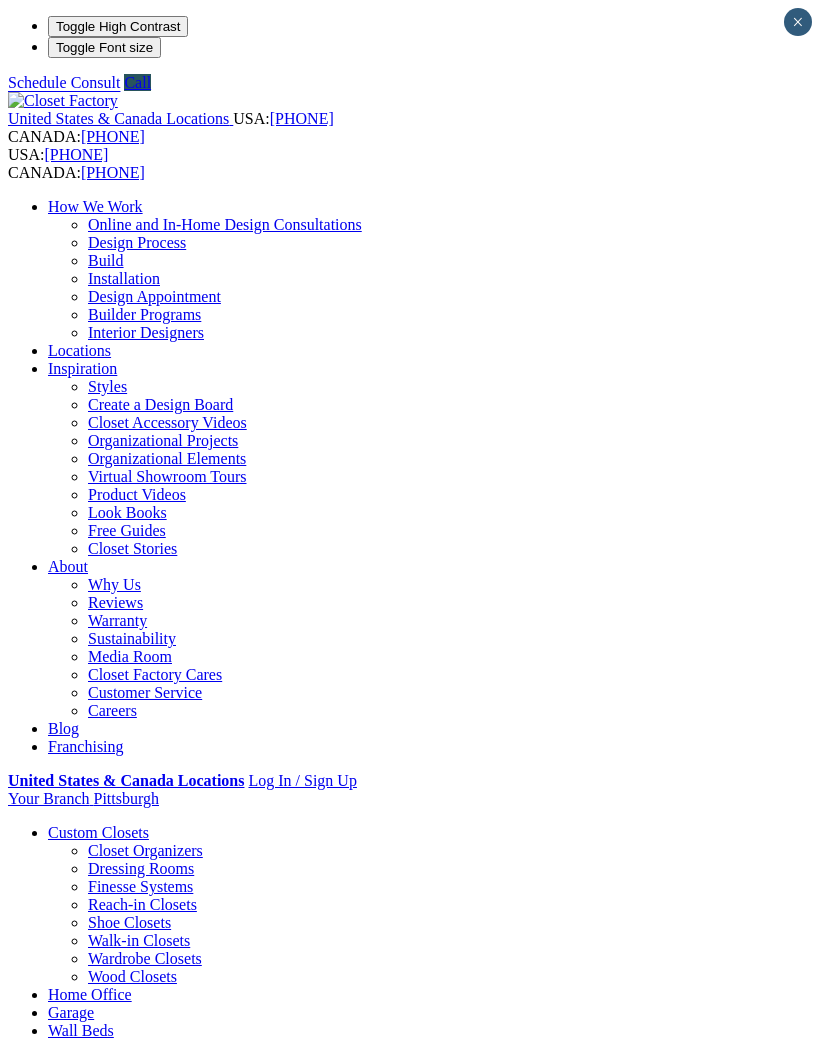 click at bounding box center (0, 0) 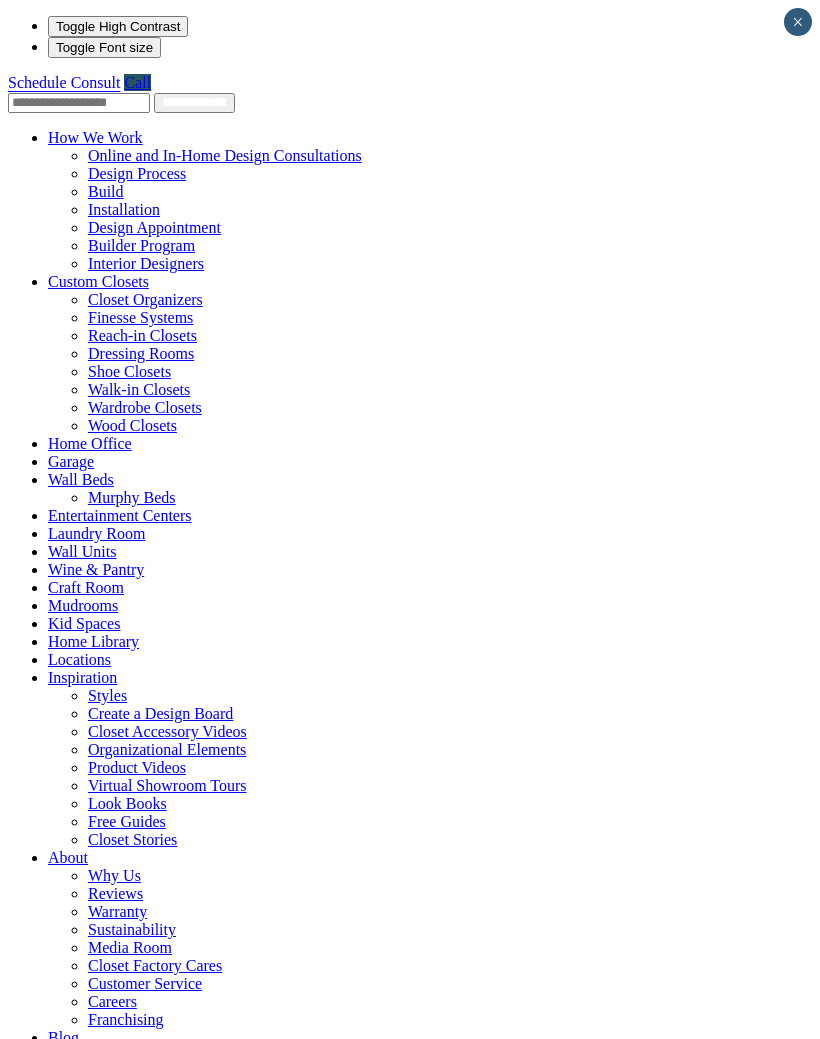 click on "Laundry Room" at bounding box center (96, 533) 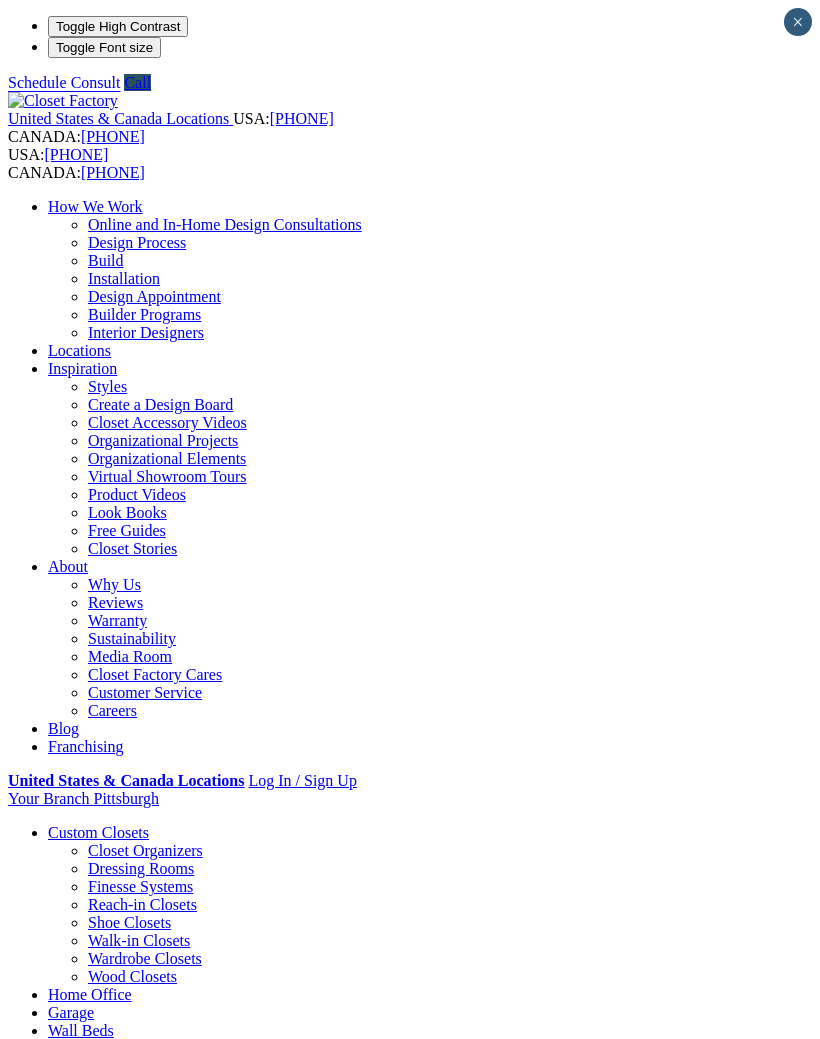 scroll, scrollTop: 0, scrollLeft: 0, axis: both 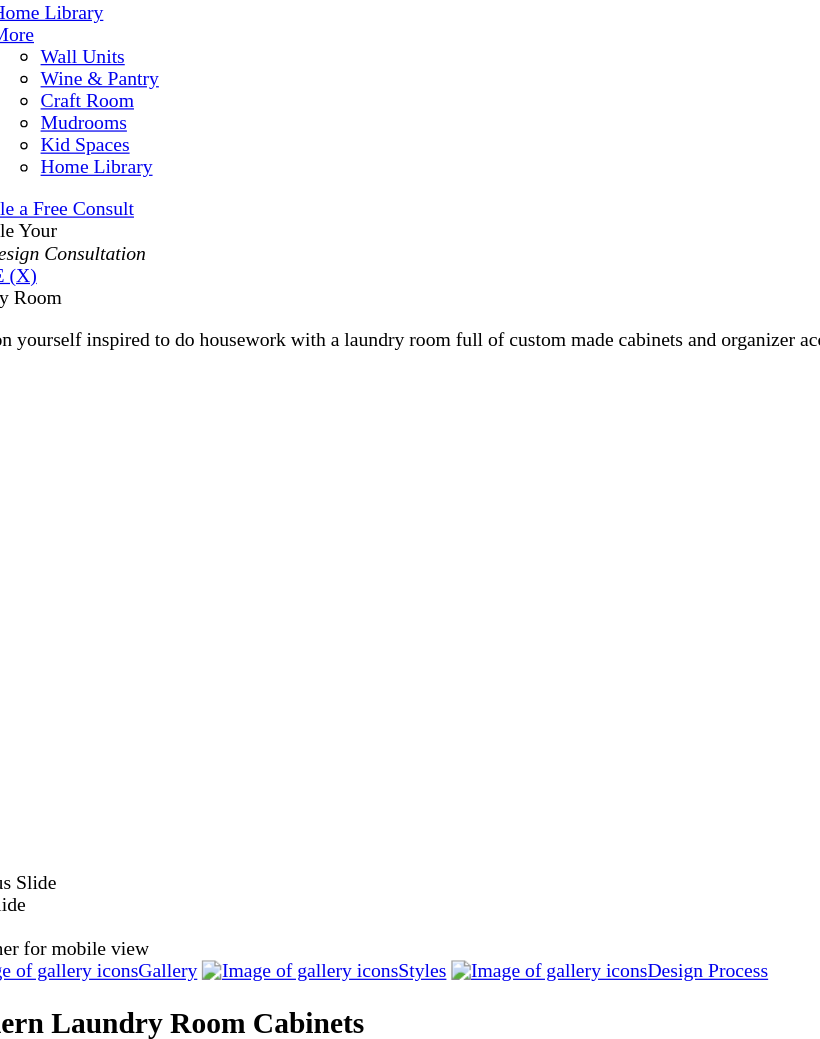 click on "Laundry" at bounding box center [75, 1675] 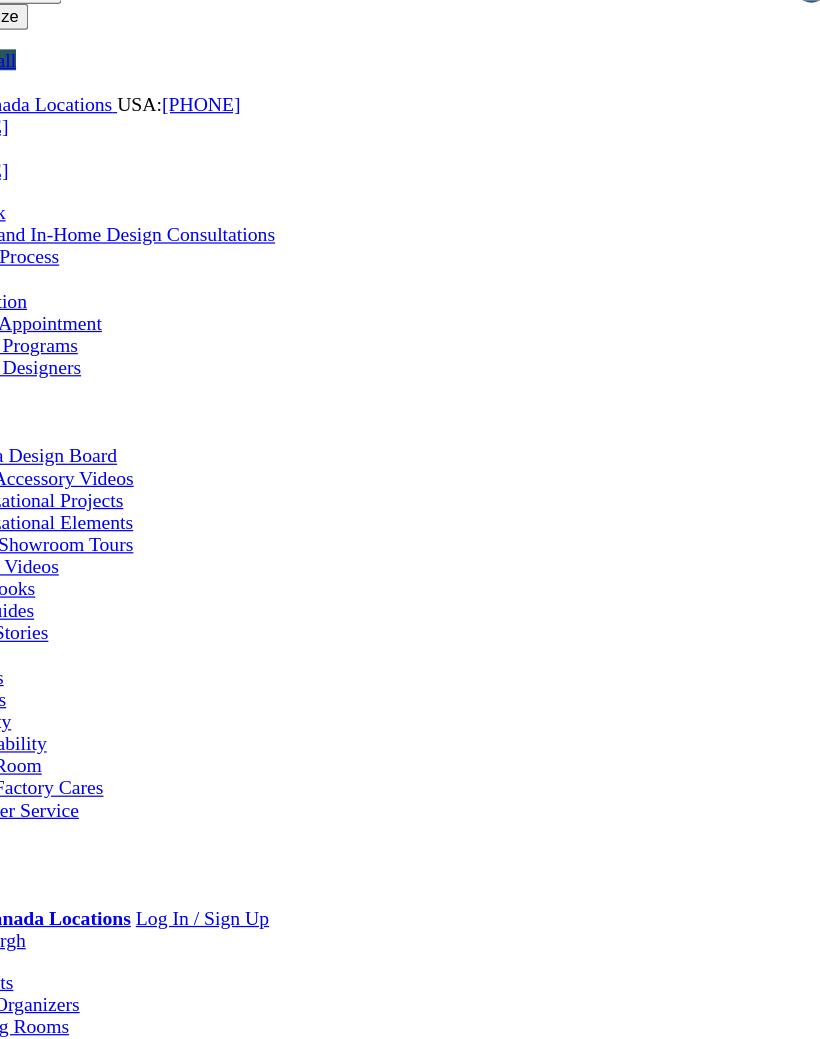 scroll, scrollTop: 0, scrollLeft: 0, axis: both 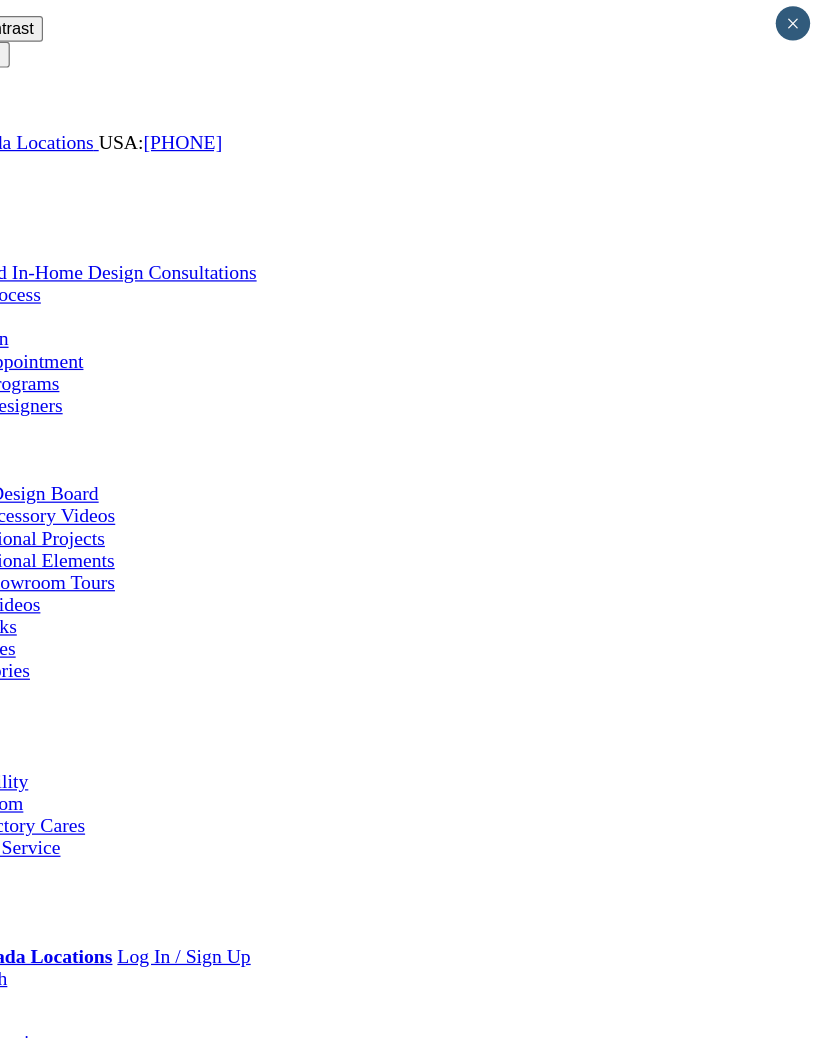 click on "Next Slide" at bounding box center [410, 1919] 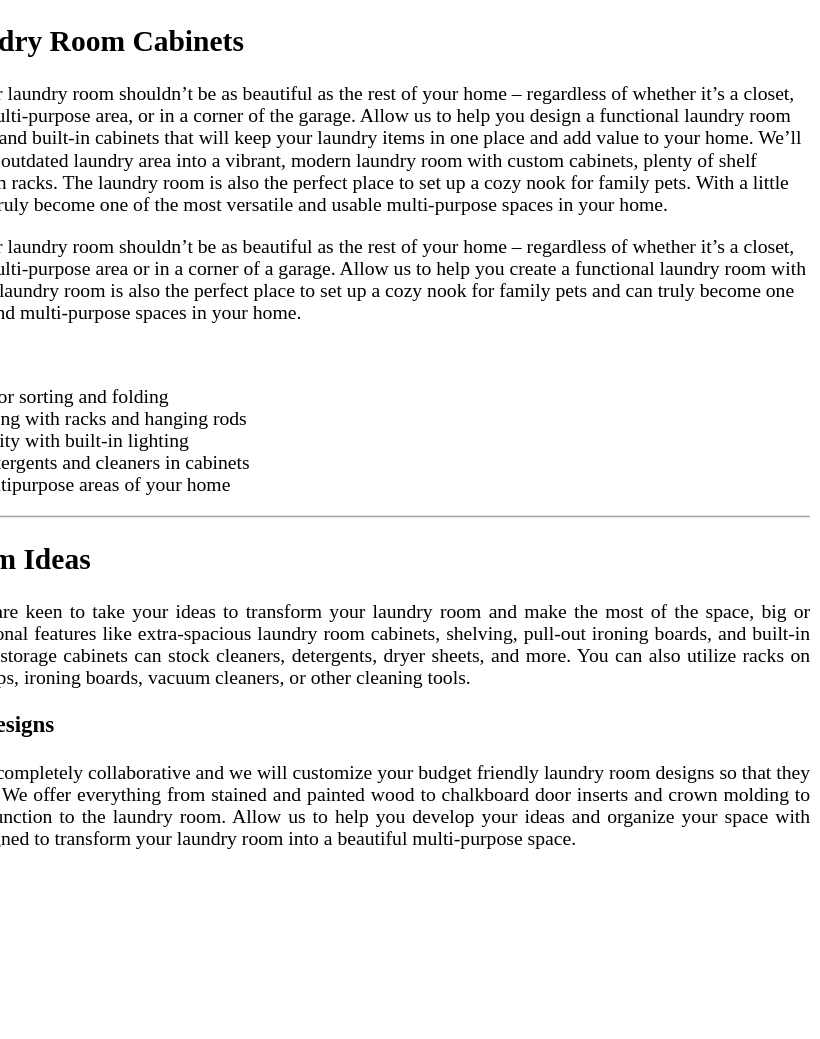 scroll, scrollTop: 1863, scrollLeft: 0, axis: vertical 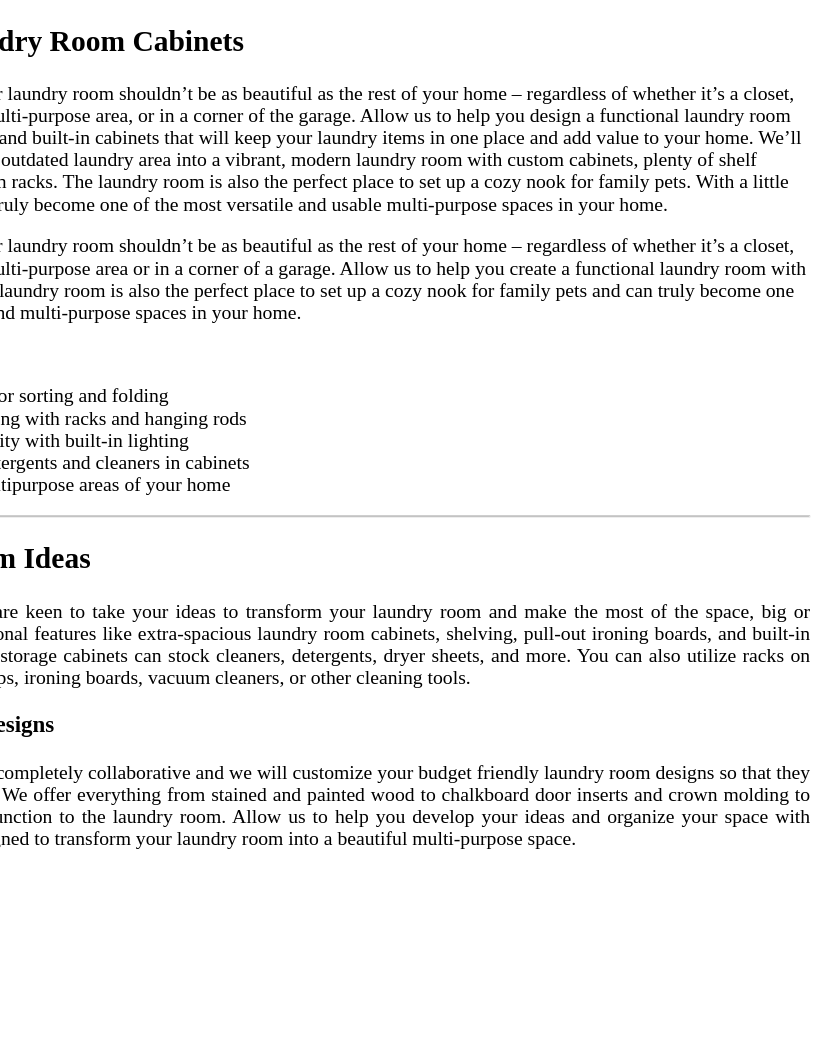 click at bounding box center (415, 1423) 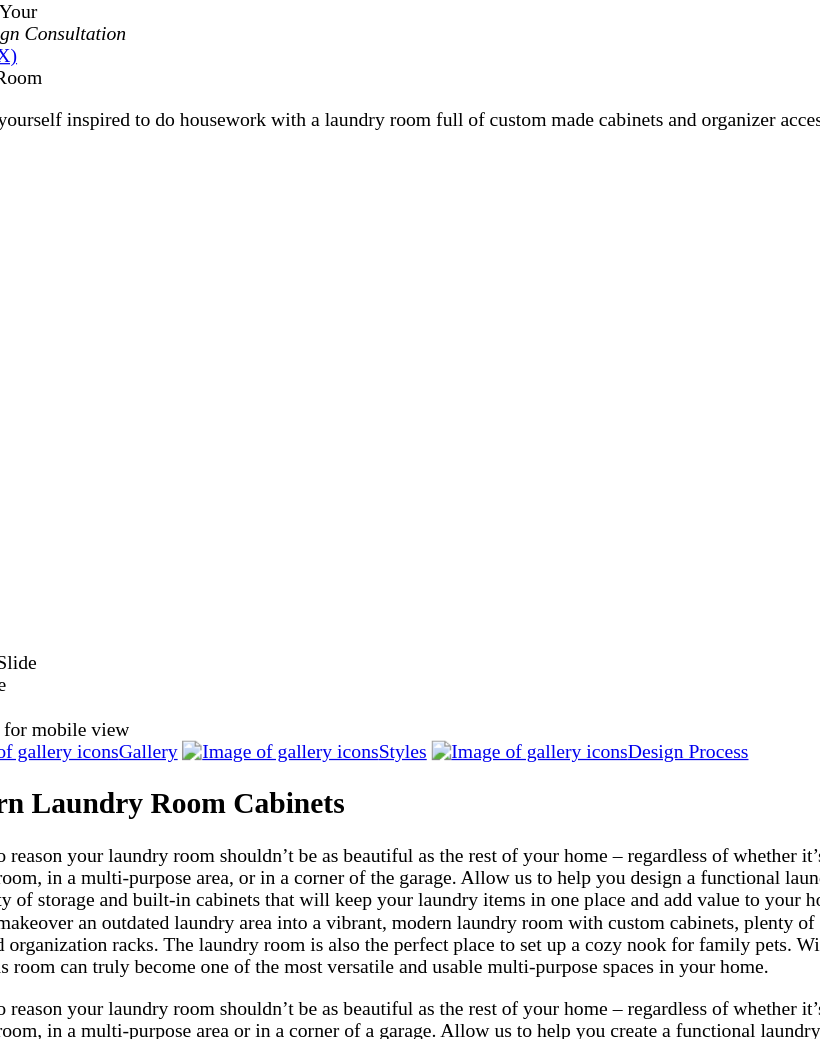 scroll, scrollTop: 1360, scrollLeft: 0, axis: vertical 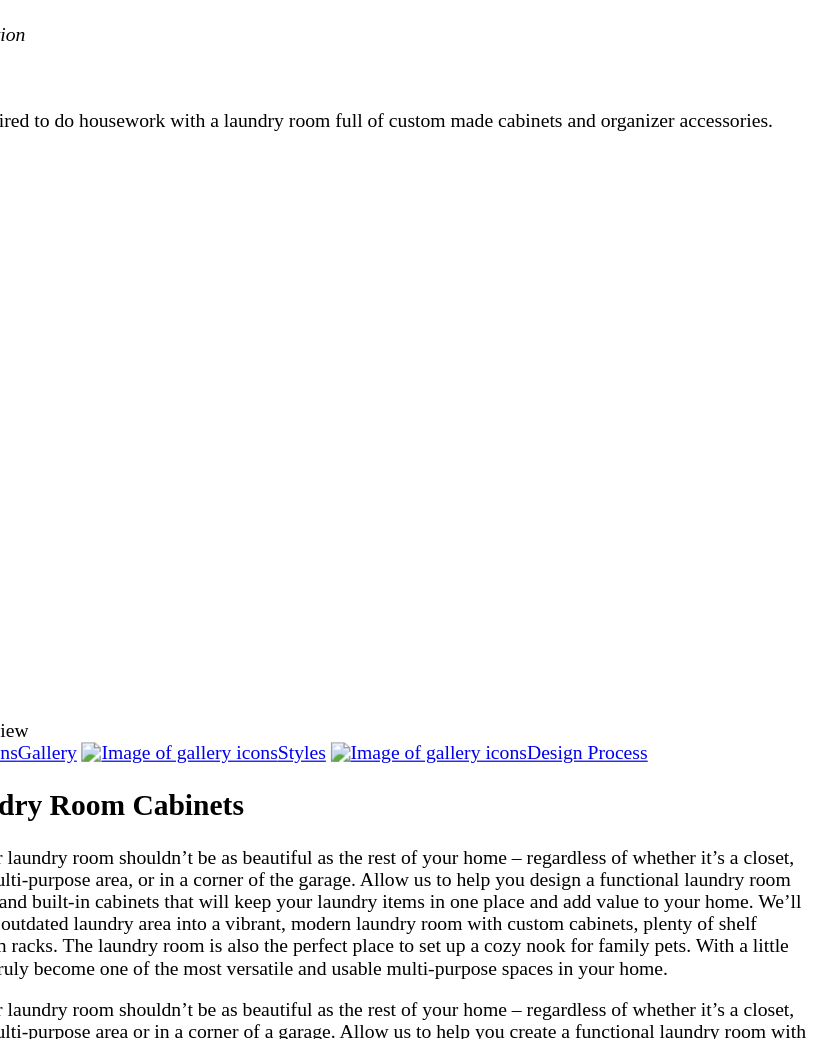 click at bounding box center [641, 1594] 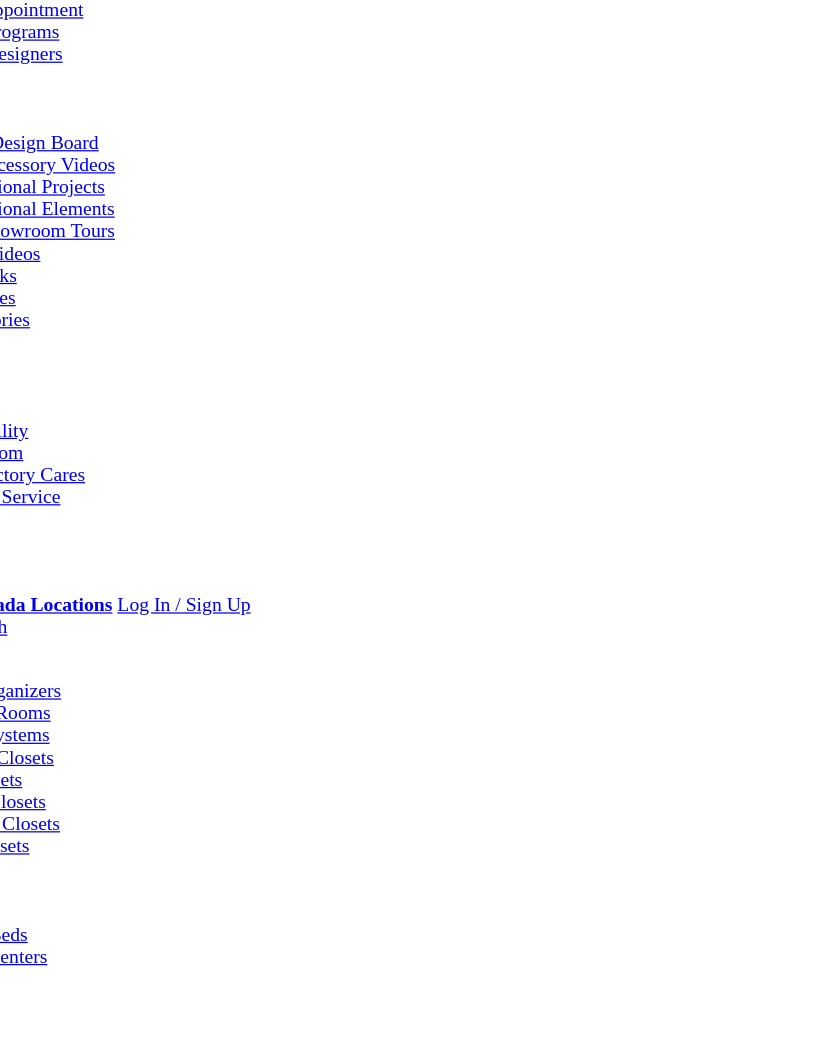 scroll, scrollTop: 0, scrollLeft: 0, axis: both 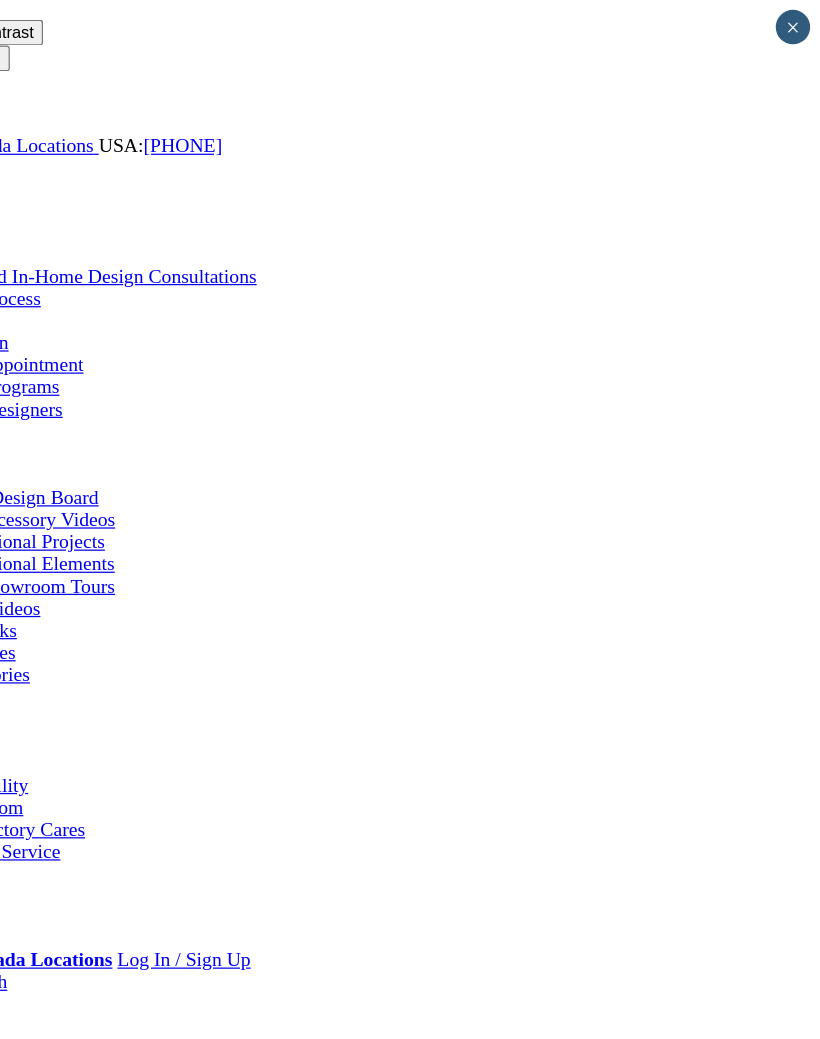 click at bounding box center (63, 101) 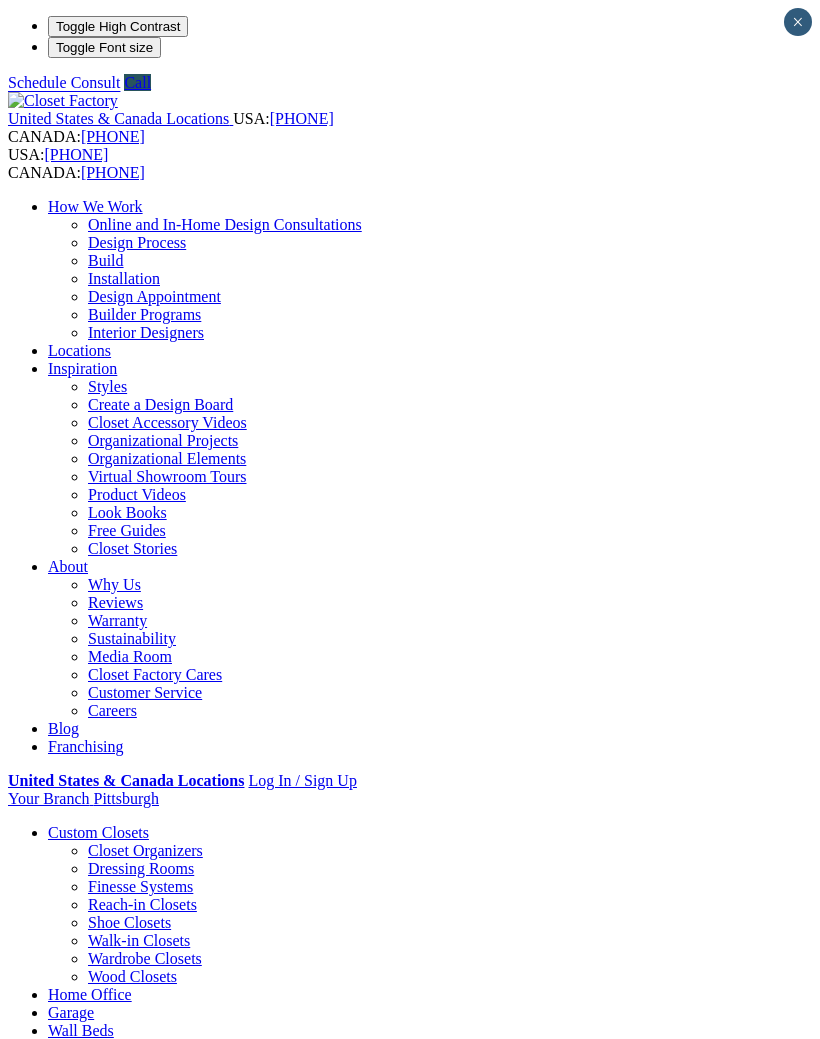 scroll, scrollTop: 0, scrollLeft: 0, axis: both 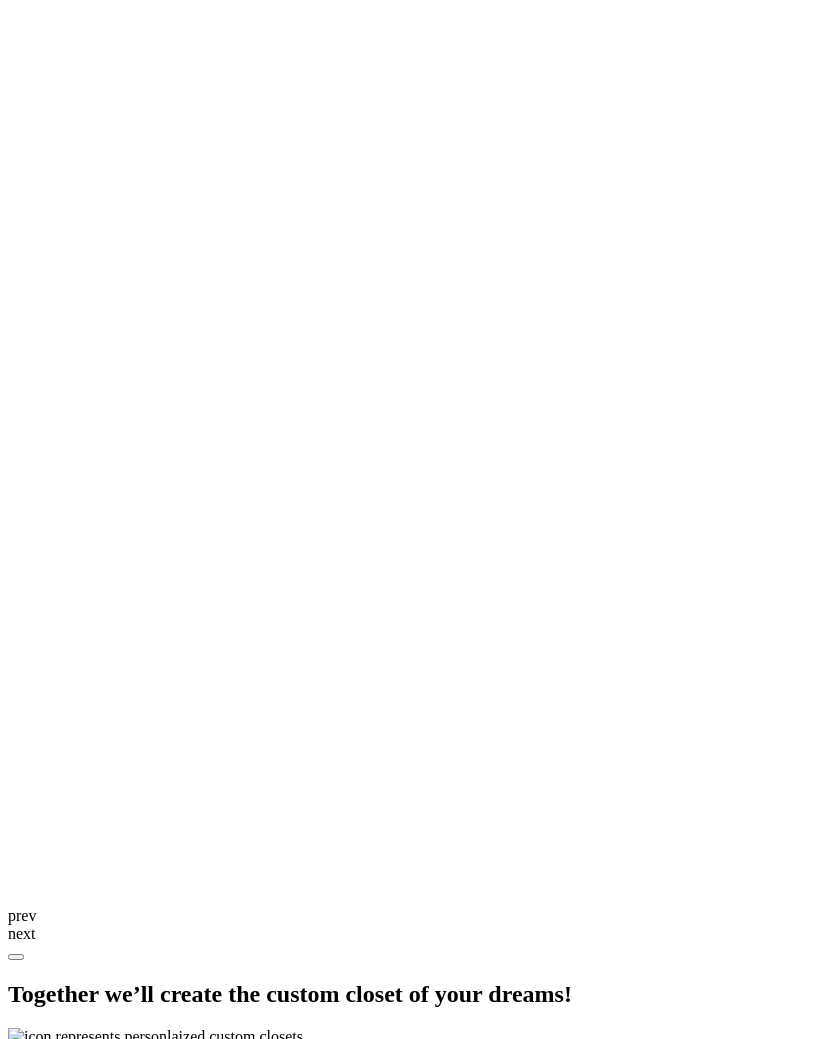click at bounding box center [250, 2335] 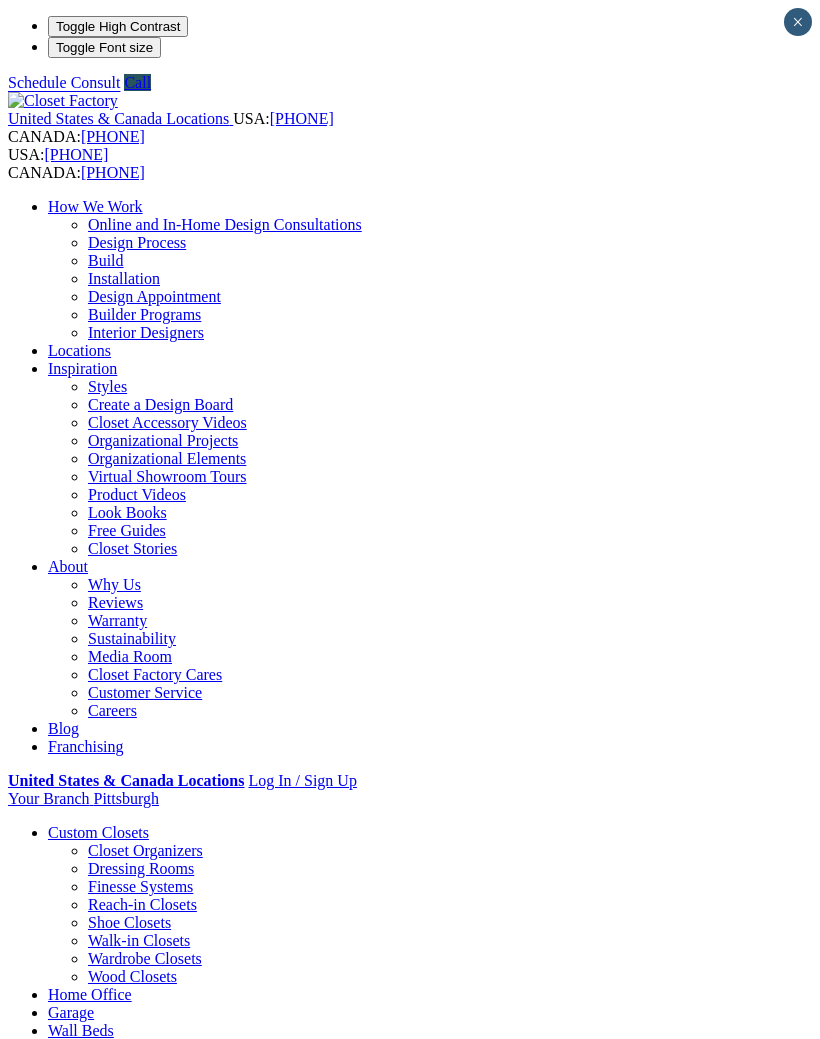 scroll, scrollTop: 0, scrollLeft: 0, axis: both 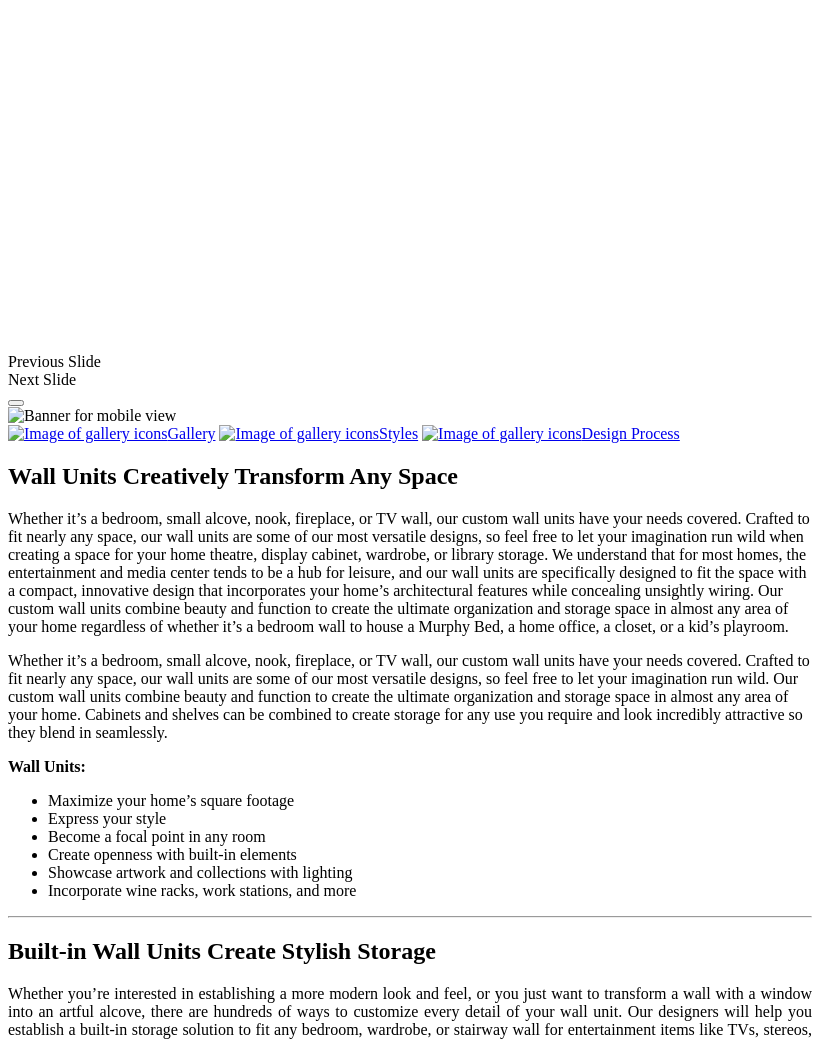 click at bounding box center (57, 1544) 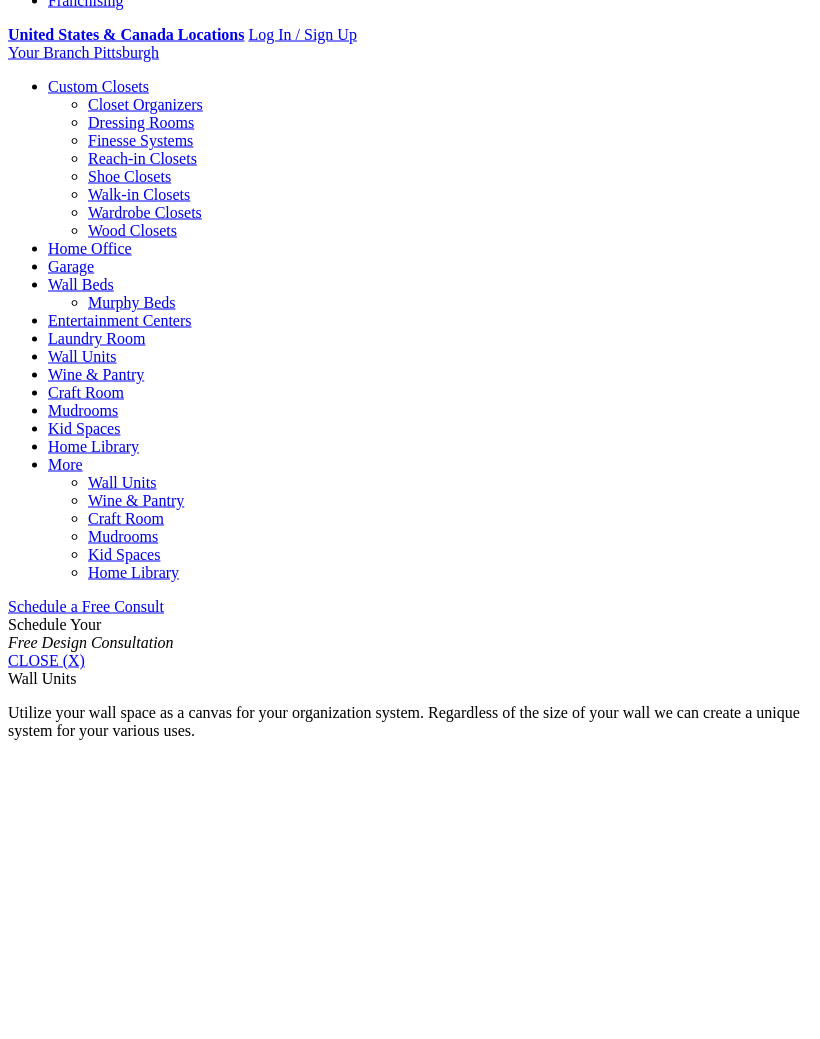 scroll, scrollTop: 1738, scrollLeft: 0, axis: vertical 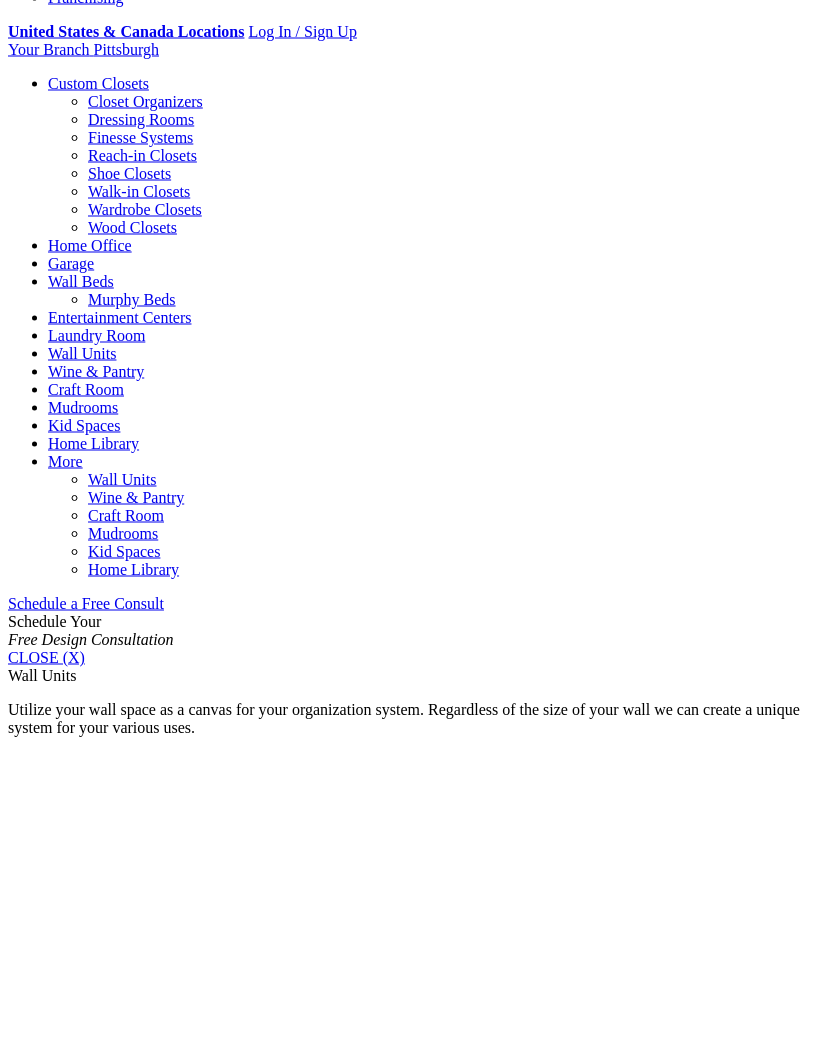 click on "Mudrooms" at bounding box center (83, -1133) 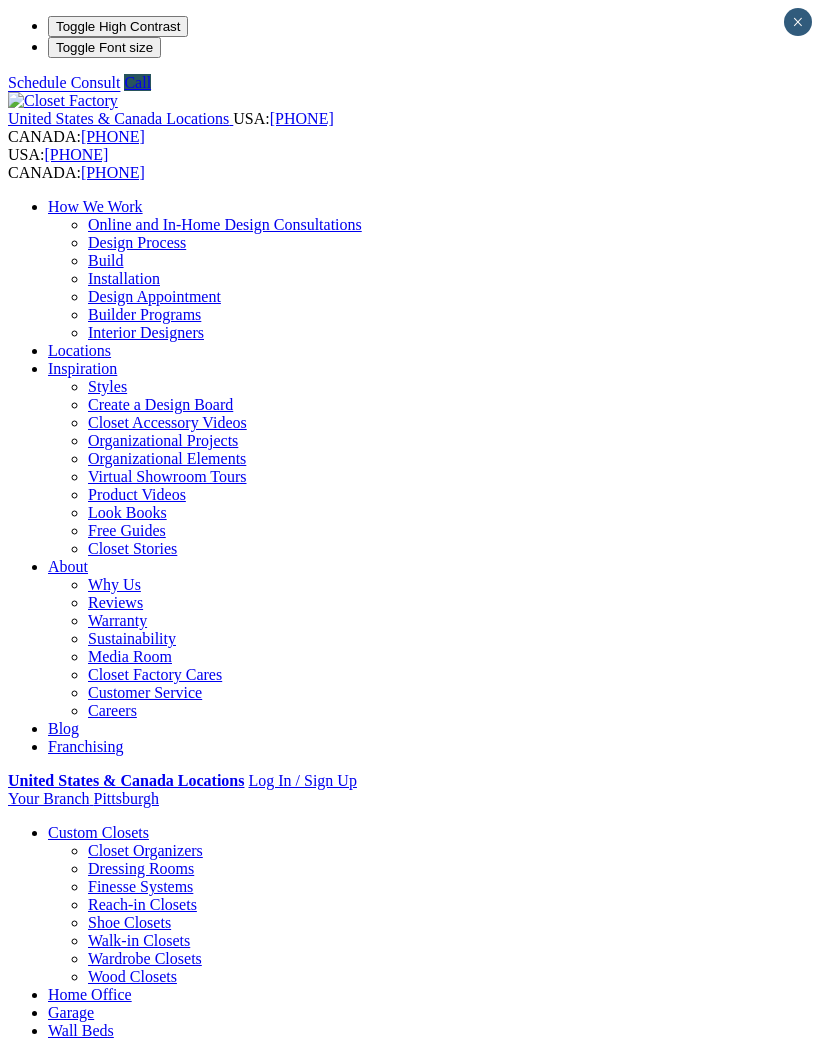 scroll, scrollTop: 0, scrollLeft: 0, axis: both 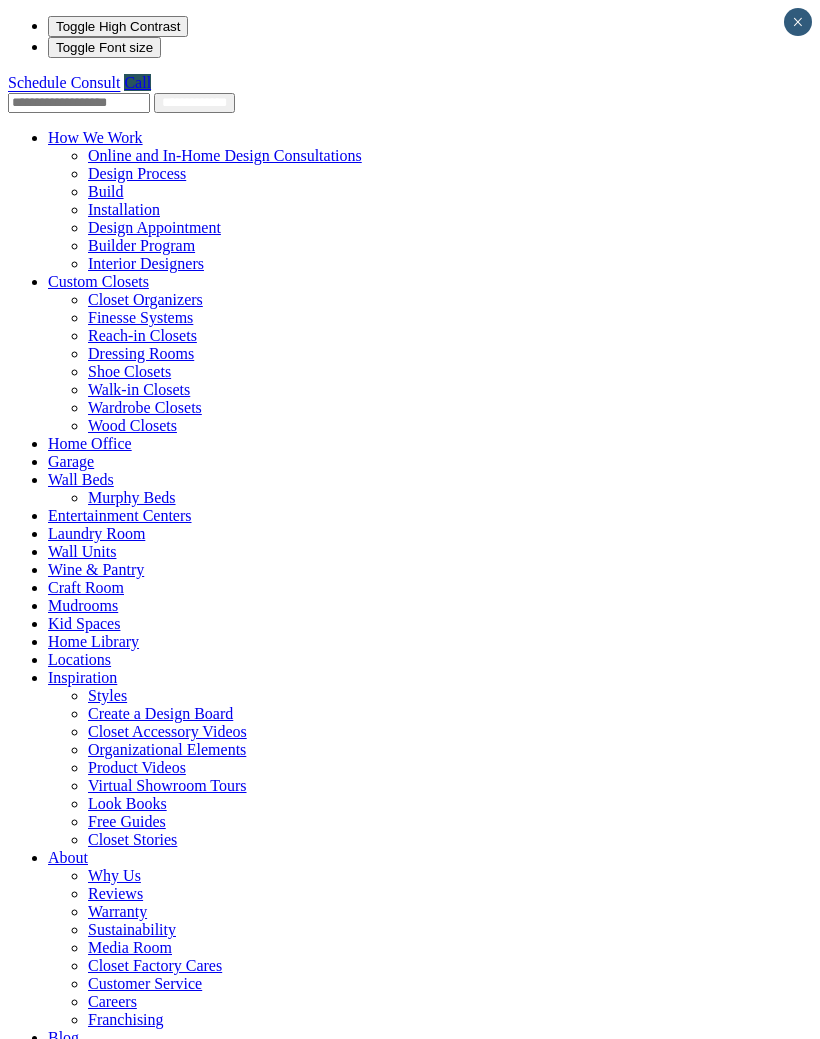 click on "Kid Spaces" at bounding box center [84, 623] 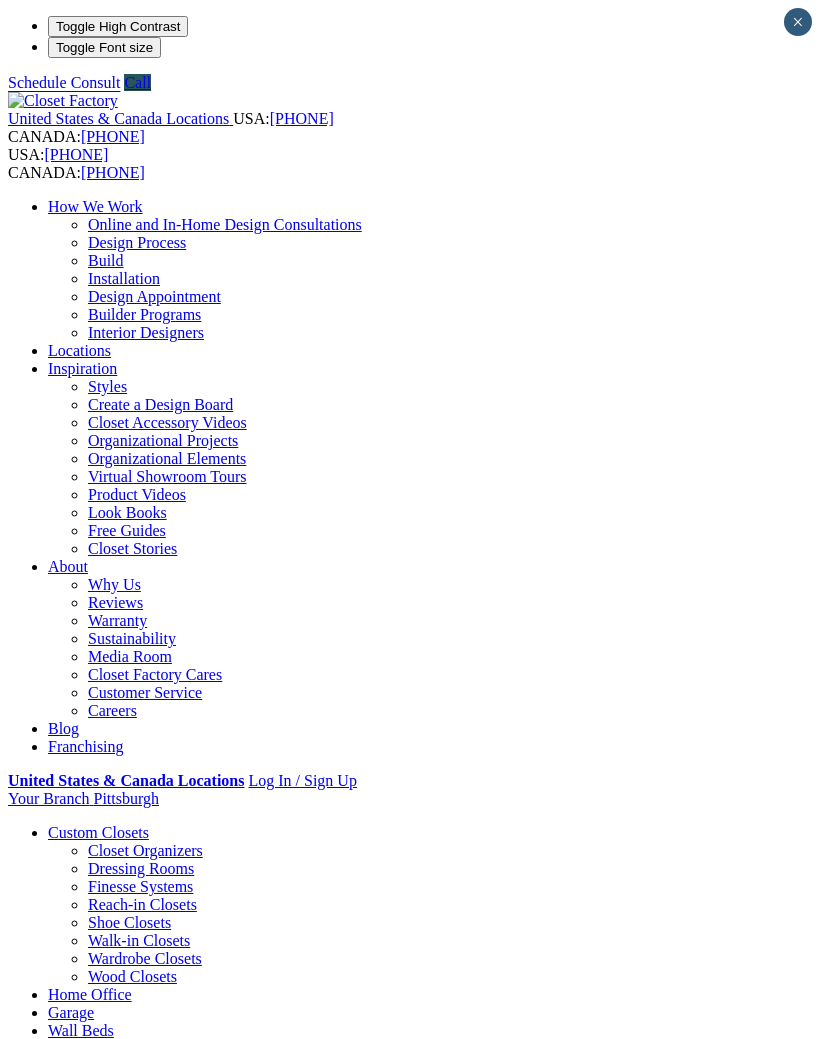 scroll, scrollTop: 0, scrollLeft: 0, axis: both 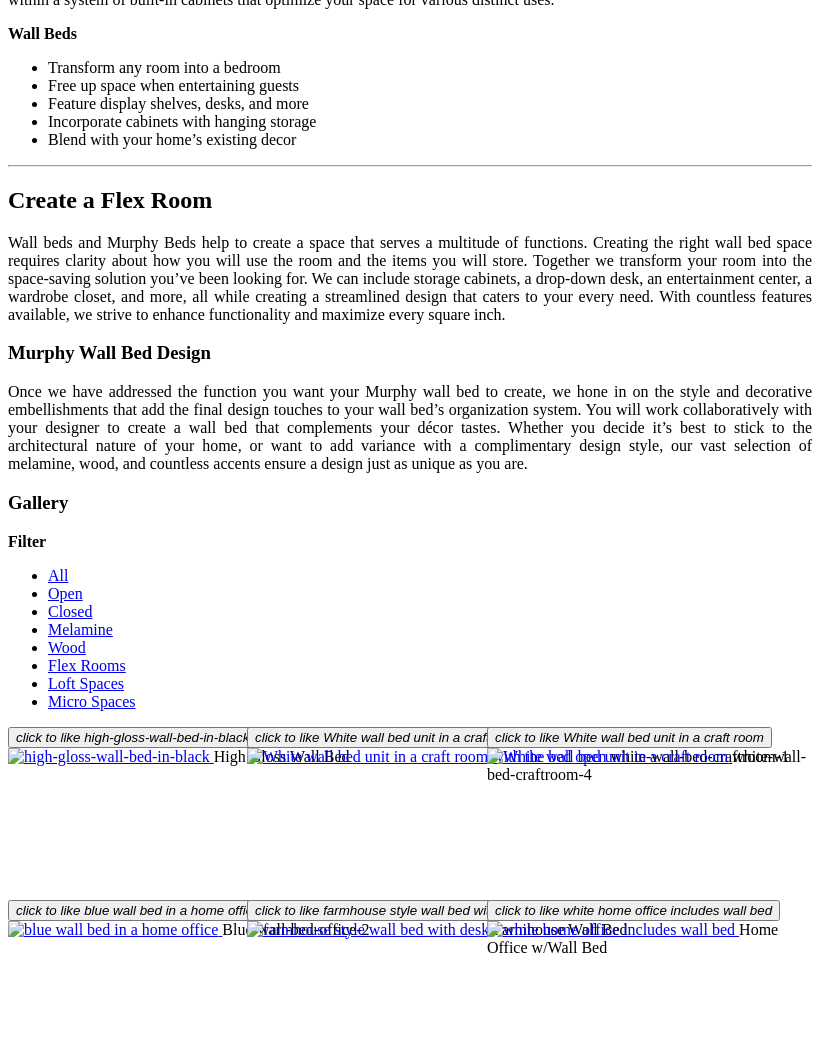 click at bounding box center (649, 1648) 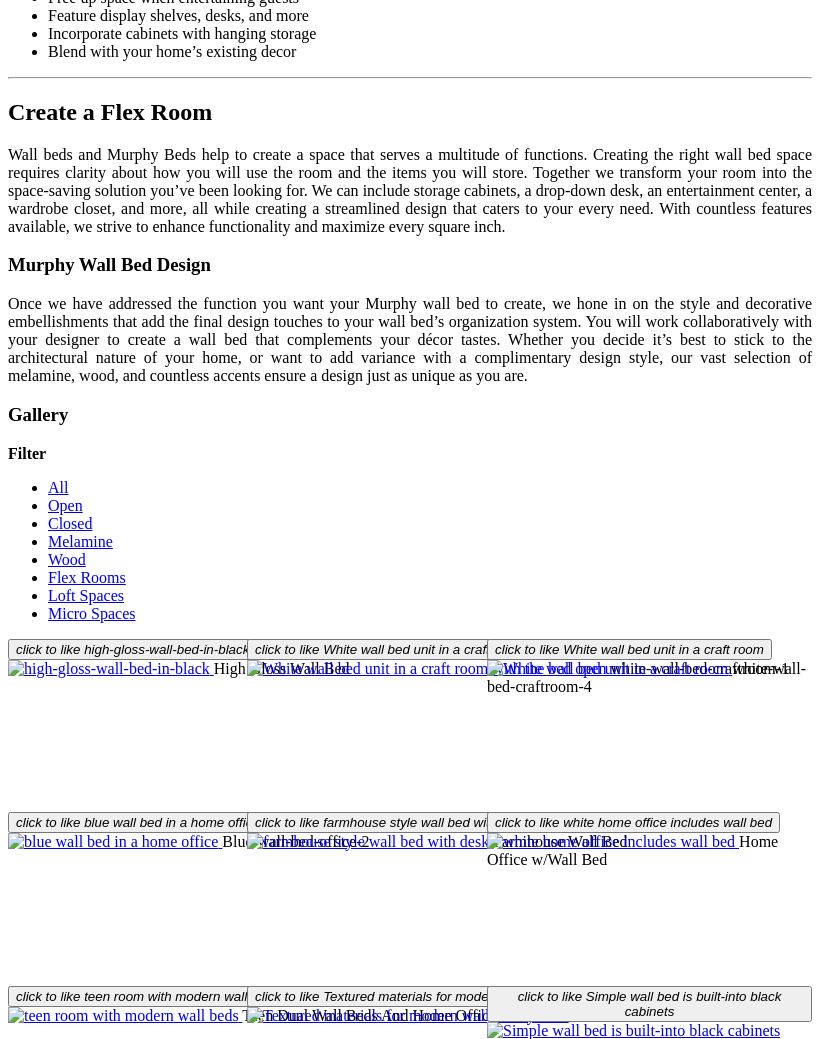 scroll, scrollTop: 2509, scrollLeft: 0, axis: vertical 